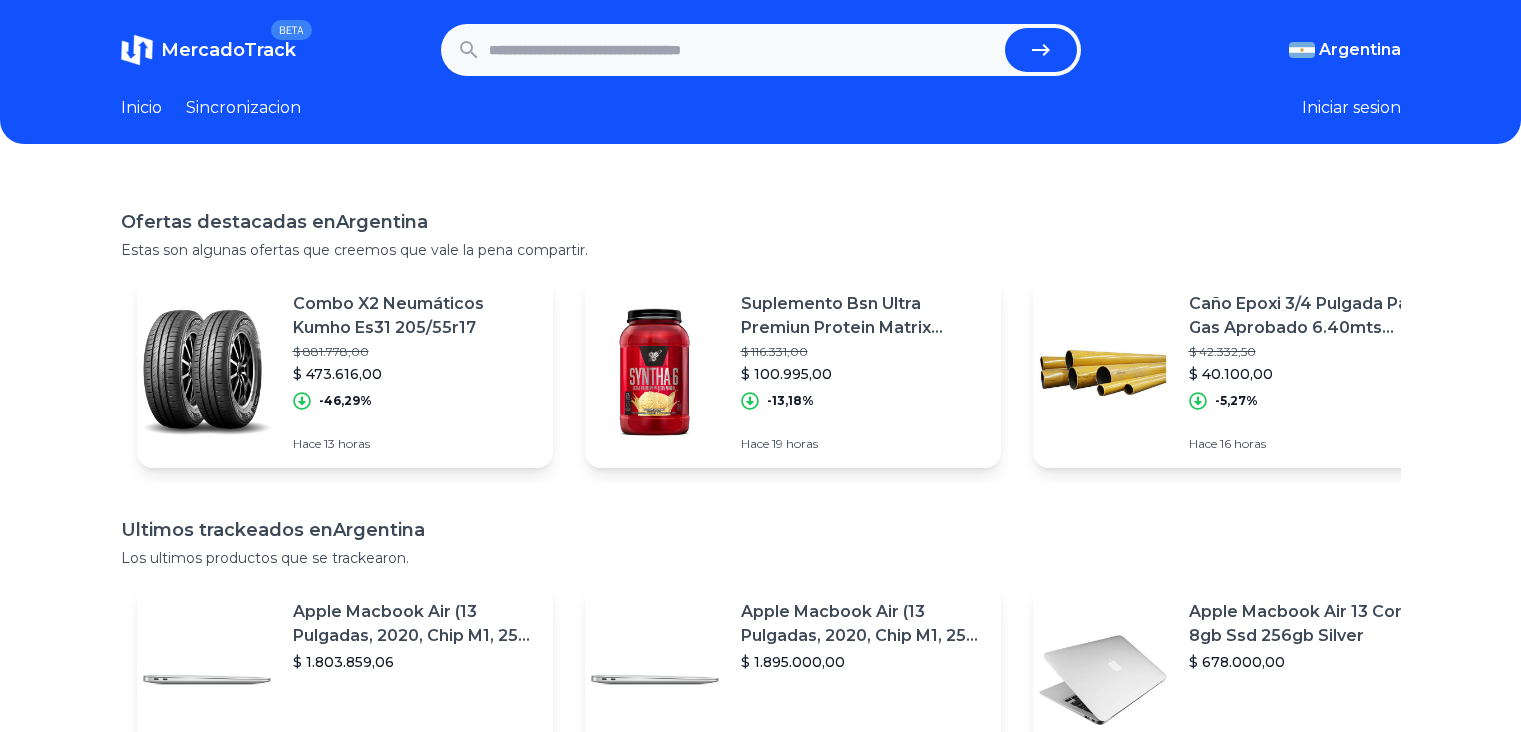 scroll, scrollTop: 0, scrollLeft: 0, axis: both 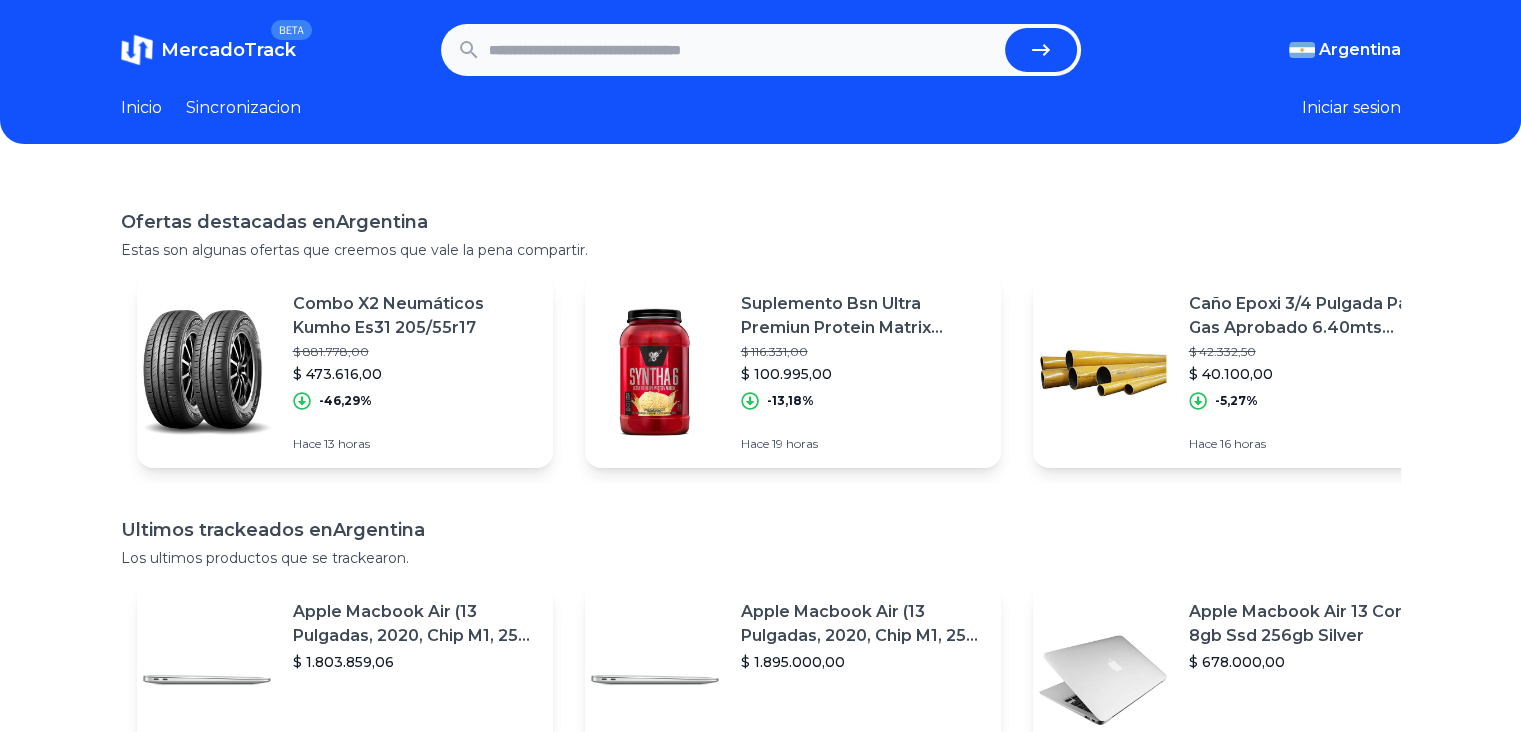 click at bounding box center [743, 50] 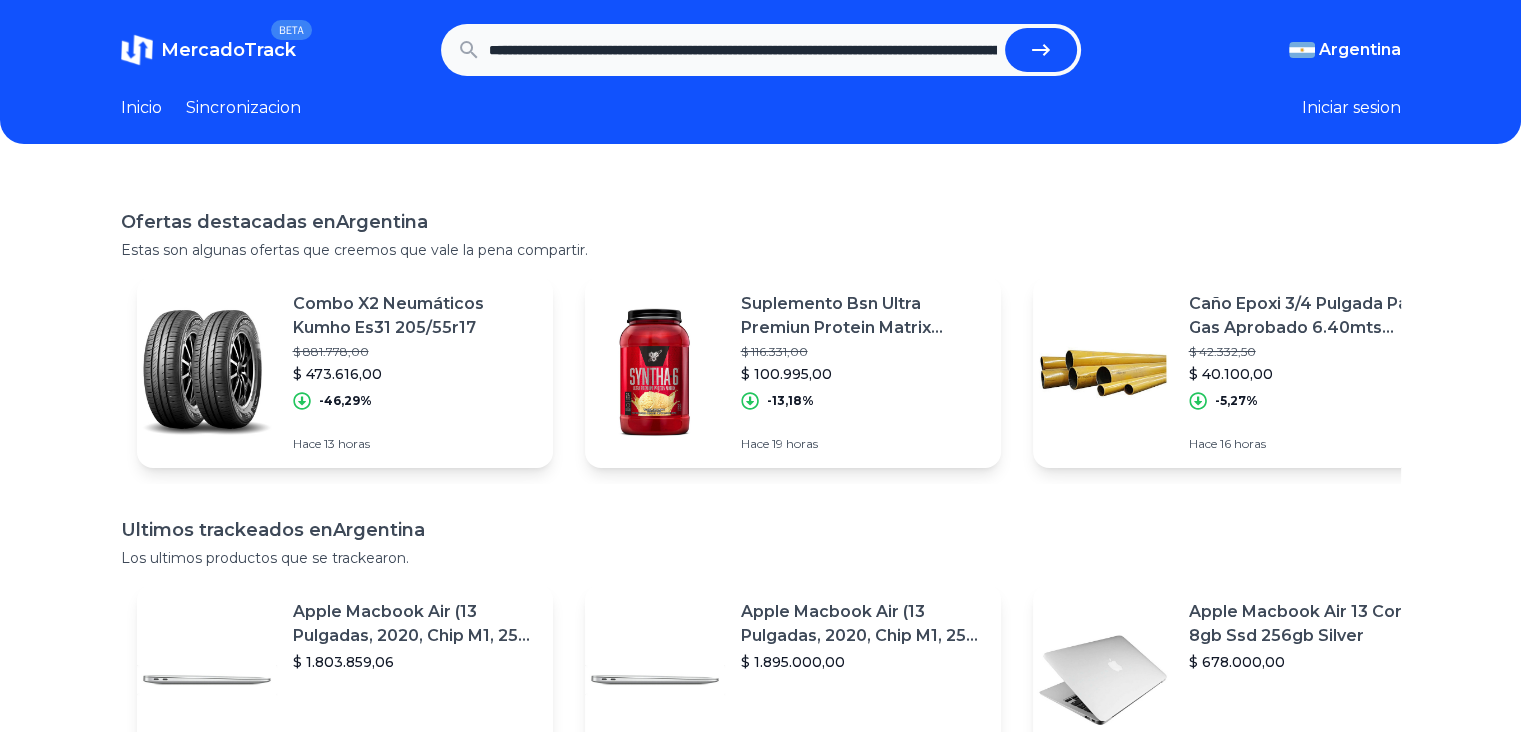 scroll, scrollTop: 0, scrollLeft: 945, axis: horizontal 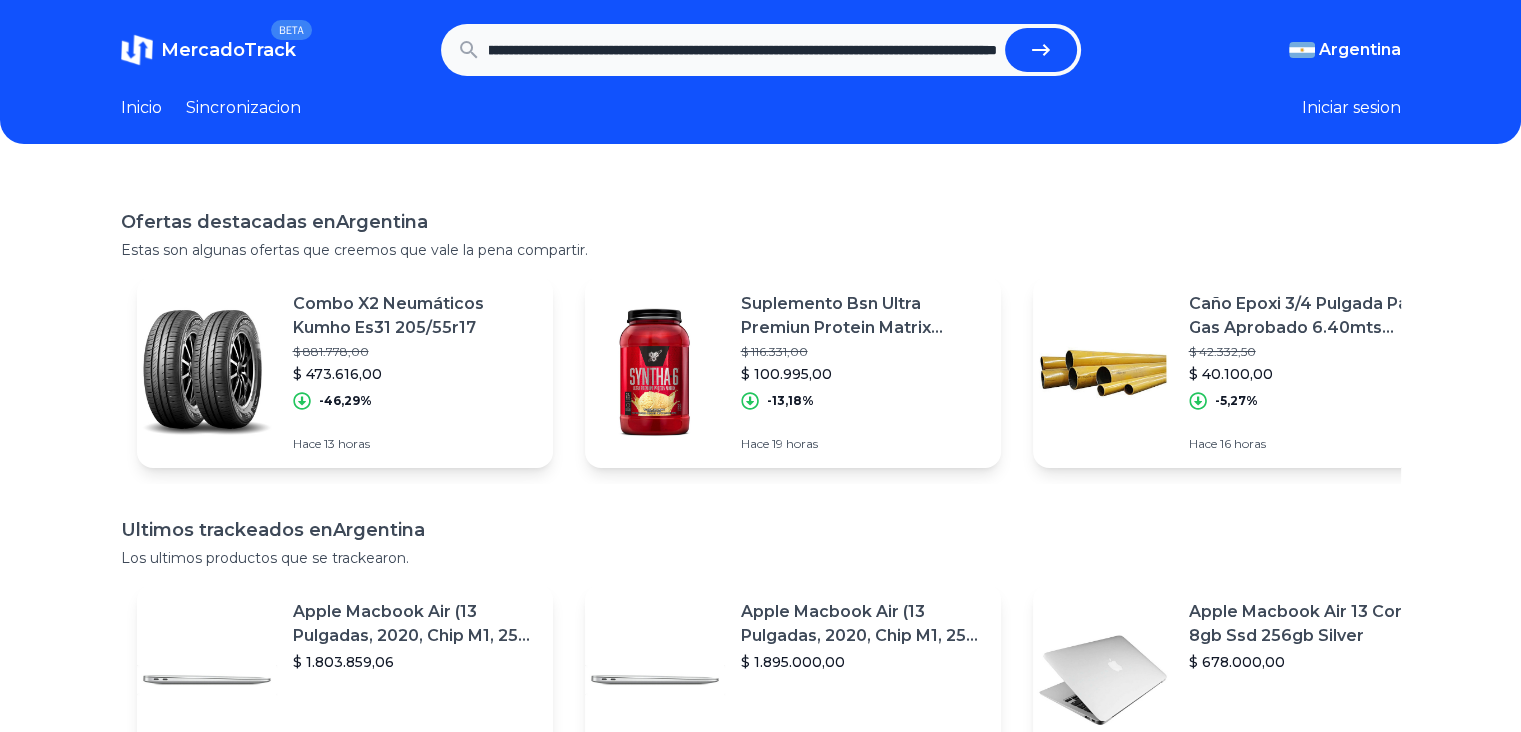 type on "**********" 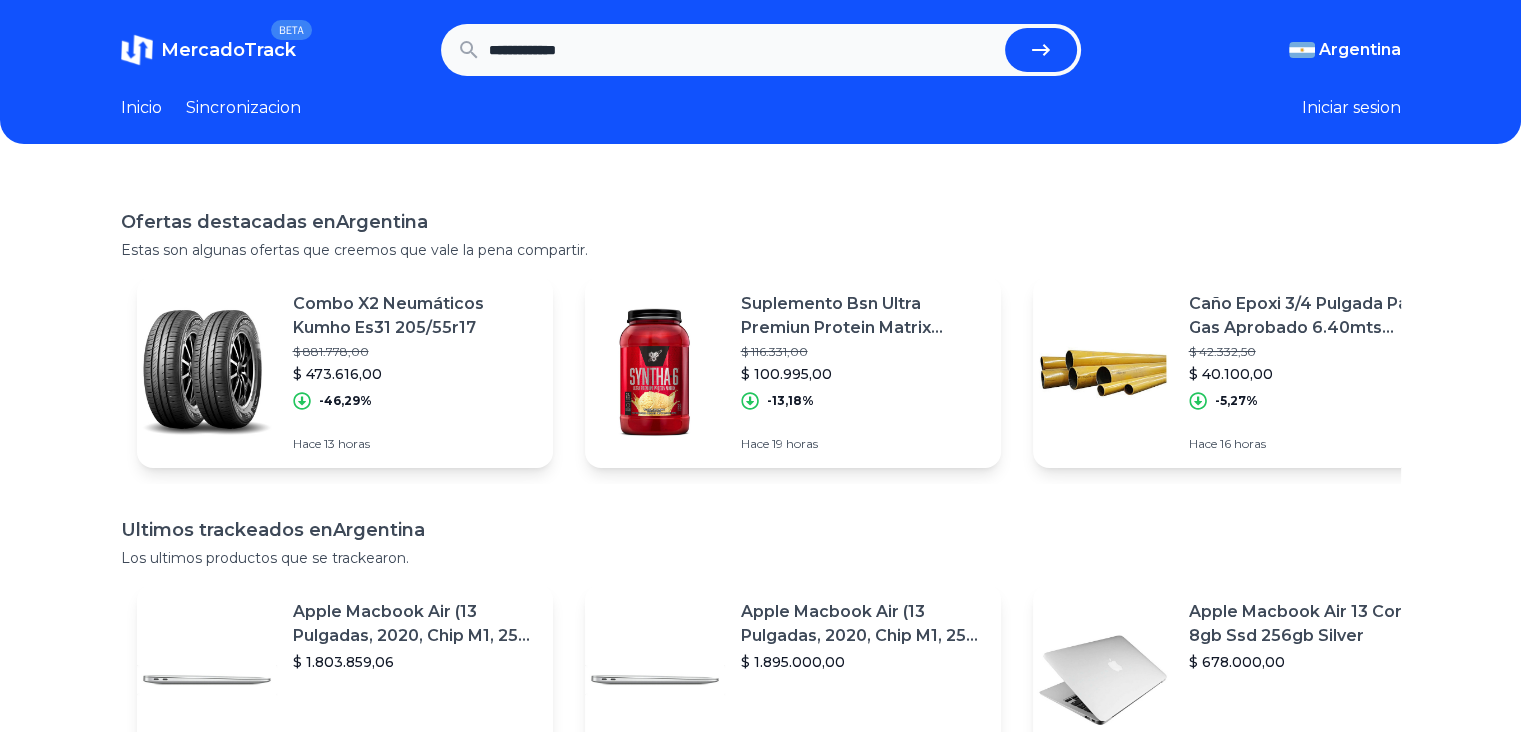 scroll, scrollTop: 0, scrollLeft: 0, axis: both 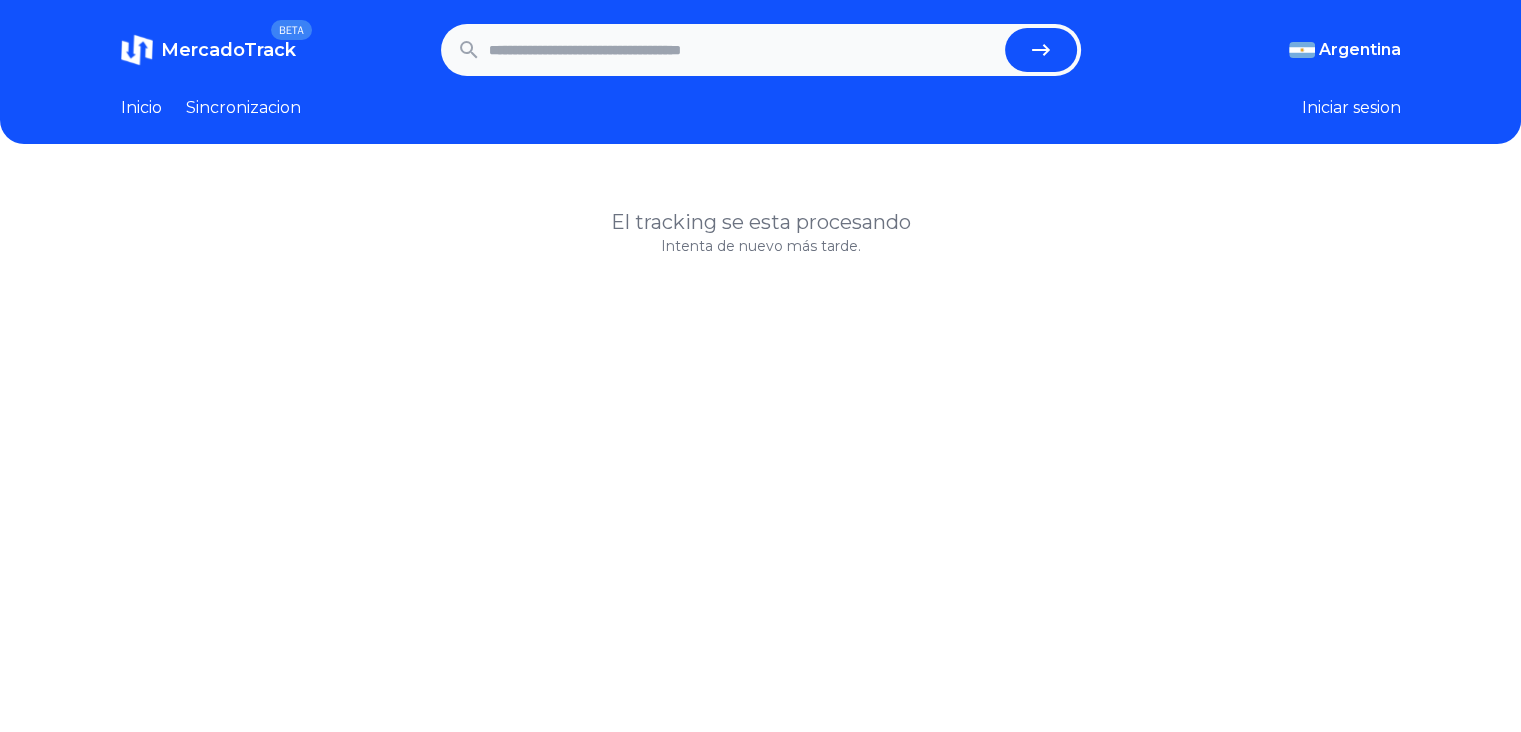 click at bounding box center (743, 50) 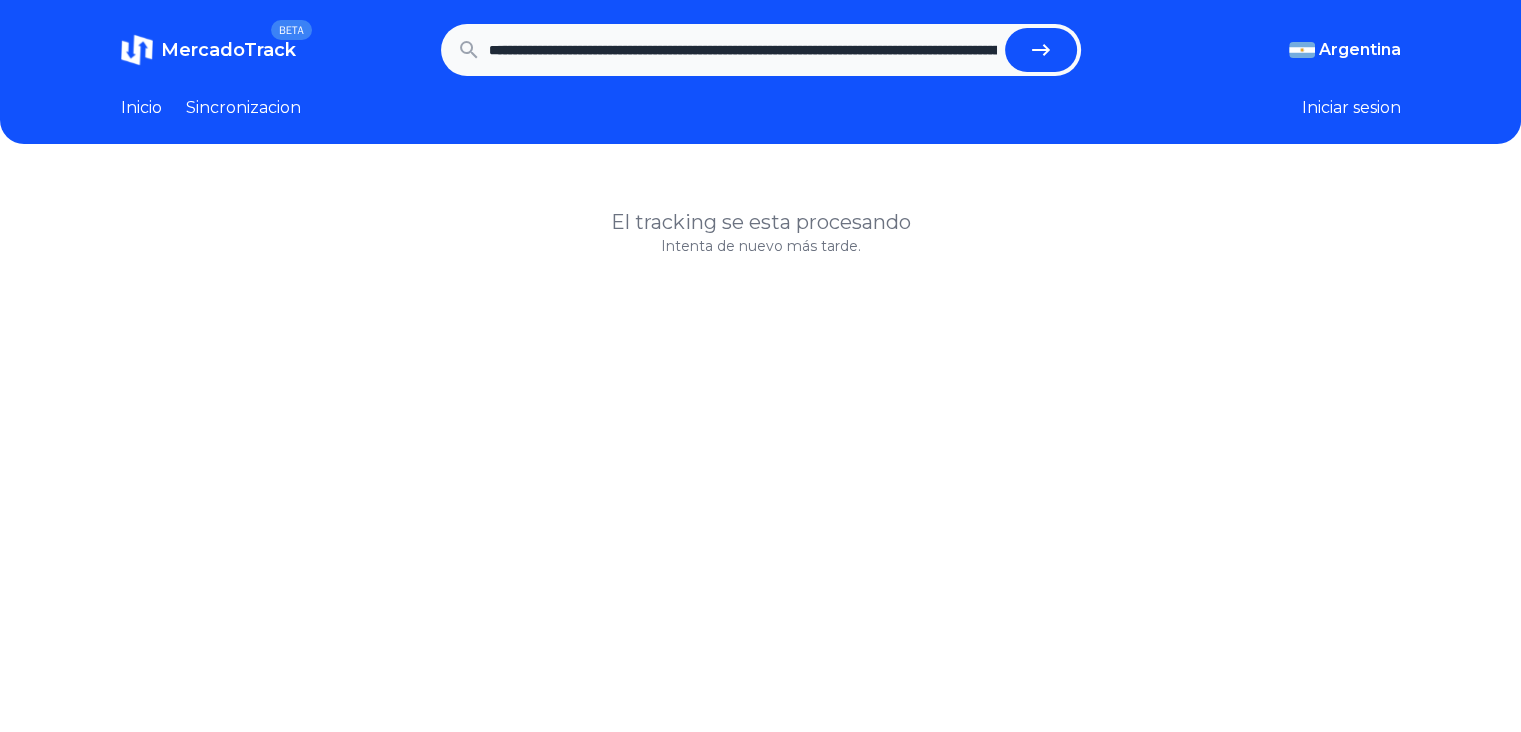 scroll, scrollTop: 0, scrollLeft: 945, axis: horizontal 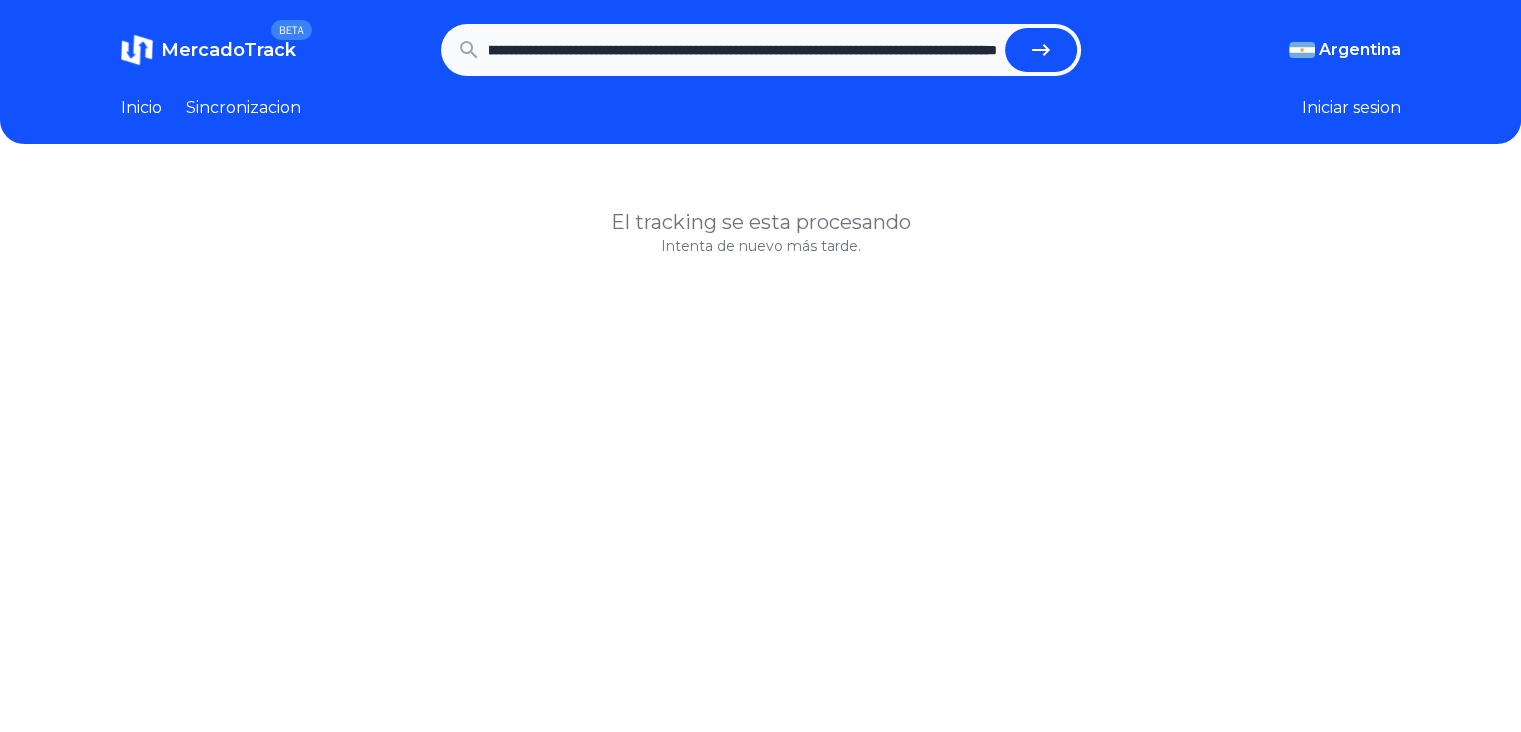 type on "**********" 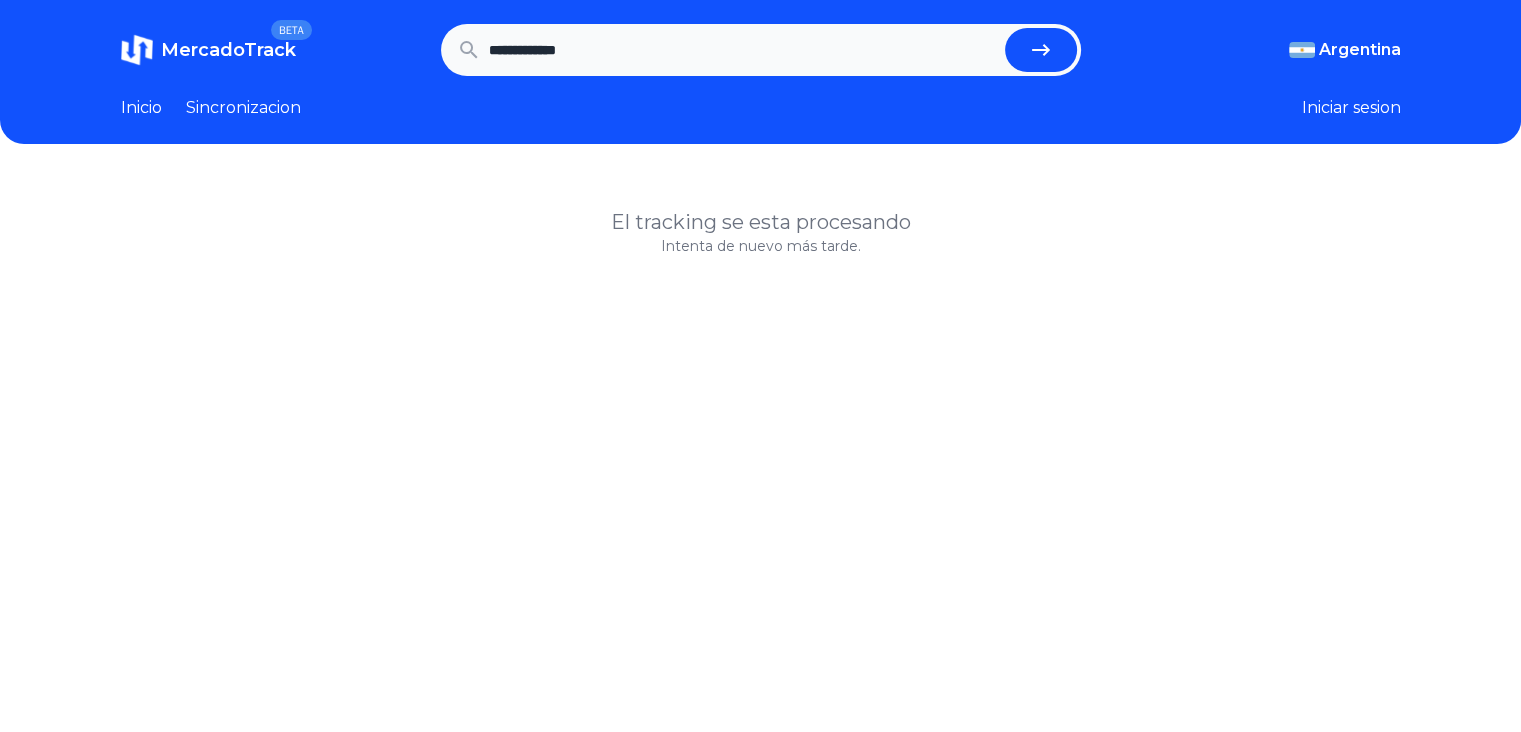 scroll, scrollTop: 0, scrollLeft: 0, axis: both 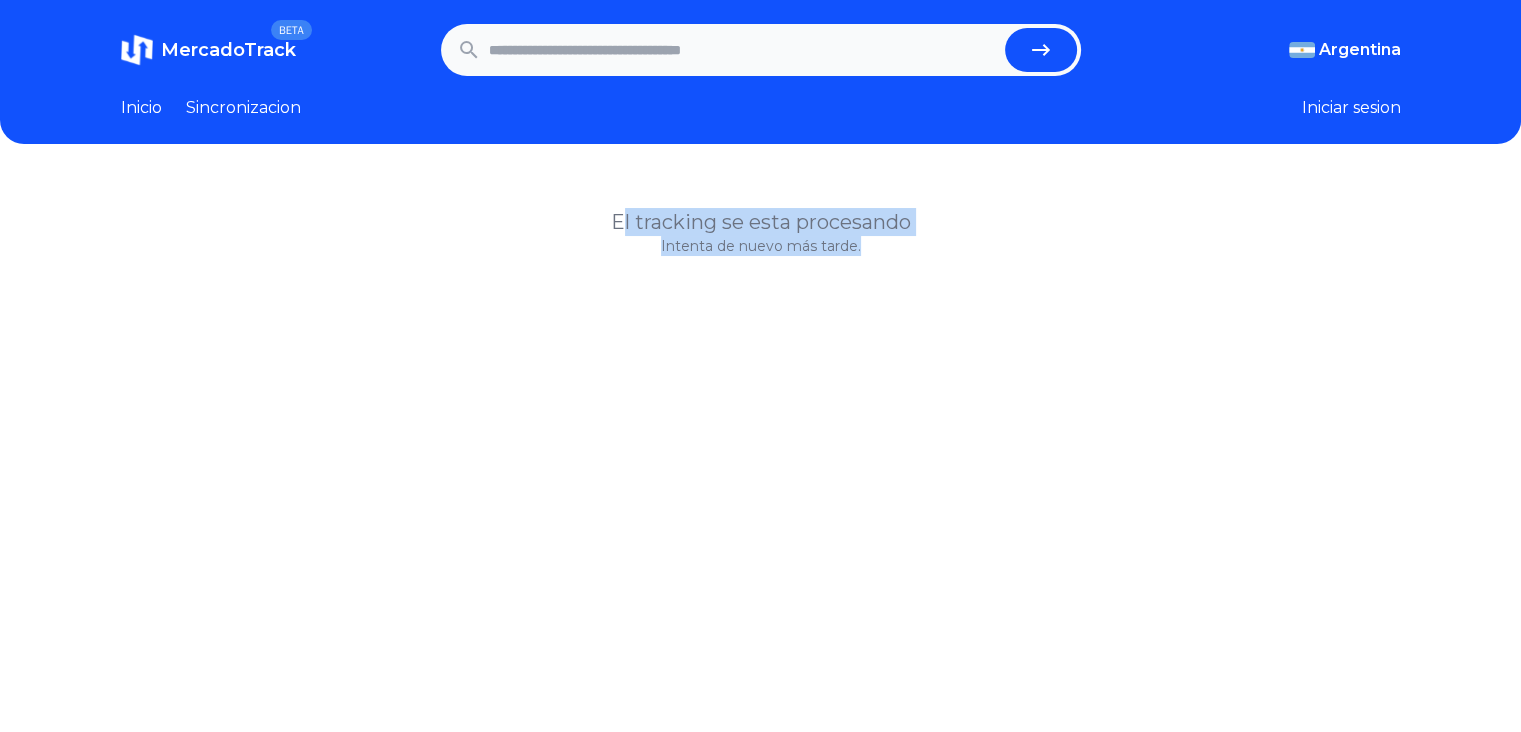 drag, startPoint x: 632, startPoint y: 213, endPoint x: 972, endPoint y: 269, distance: 344.5809 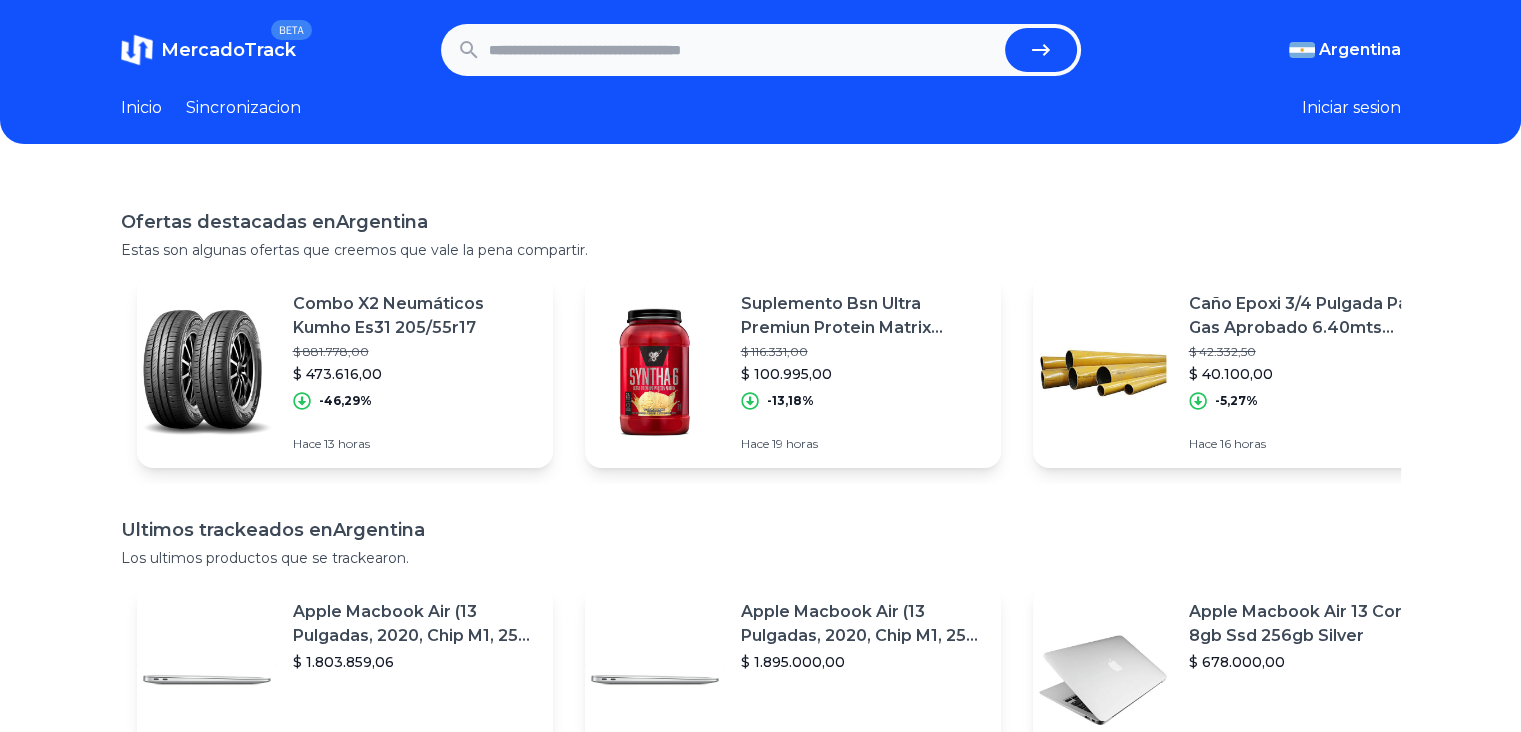 click at bounding box center (743, 50) 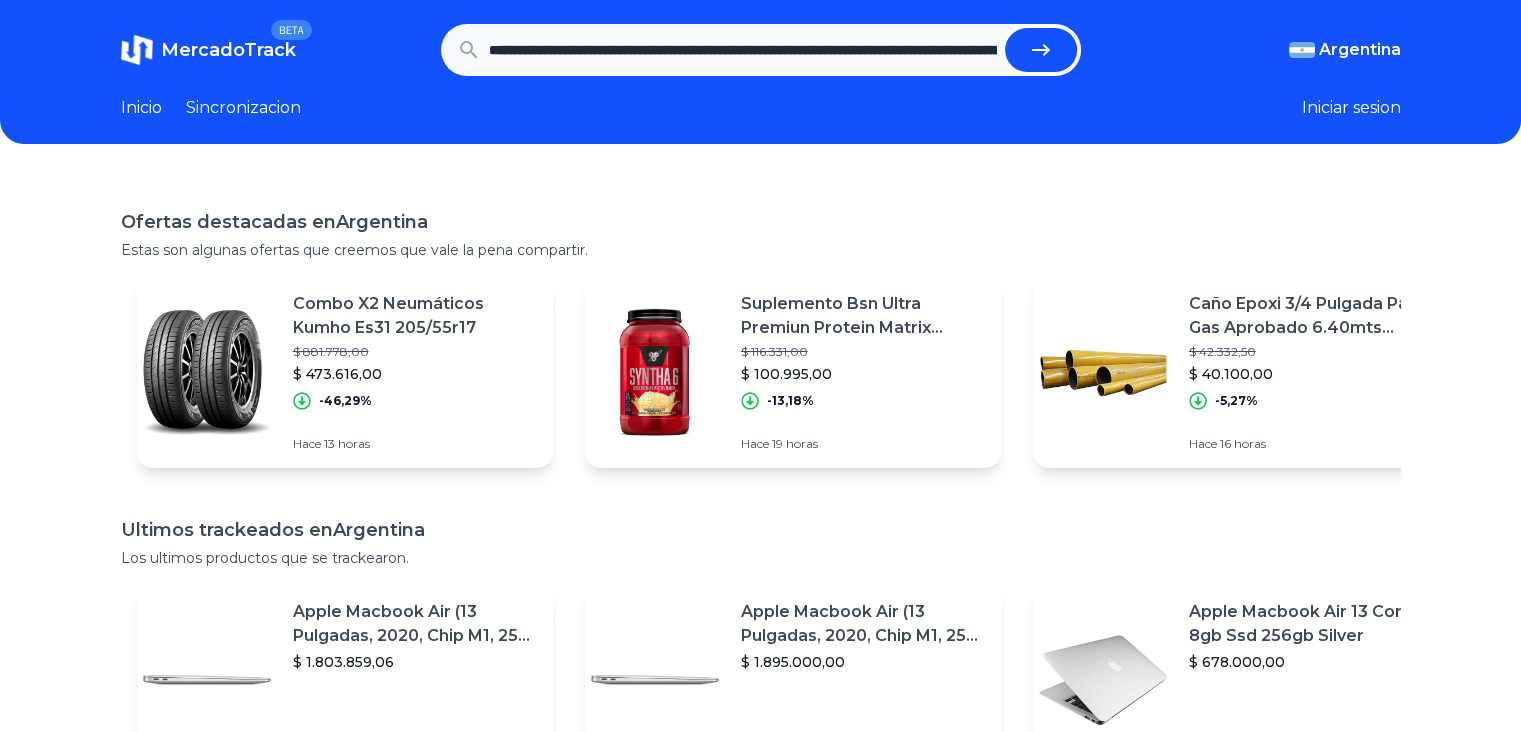 scroll, scrollTop: 0, scrollLeft: 1299, axis: horizontal 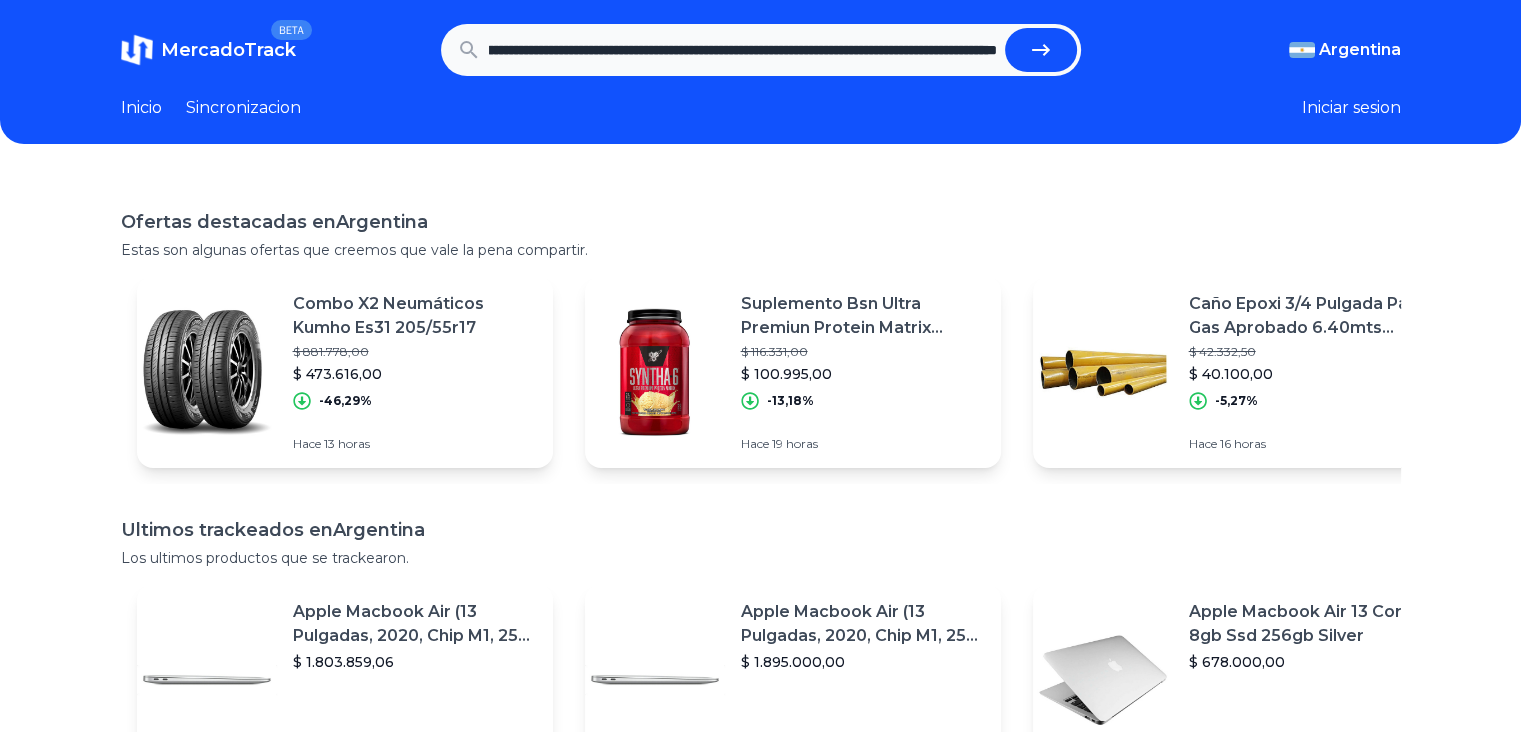 type on "**********" 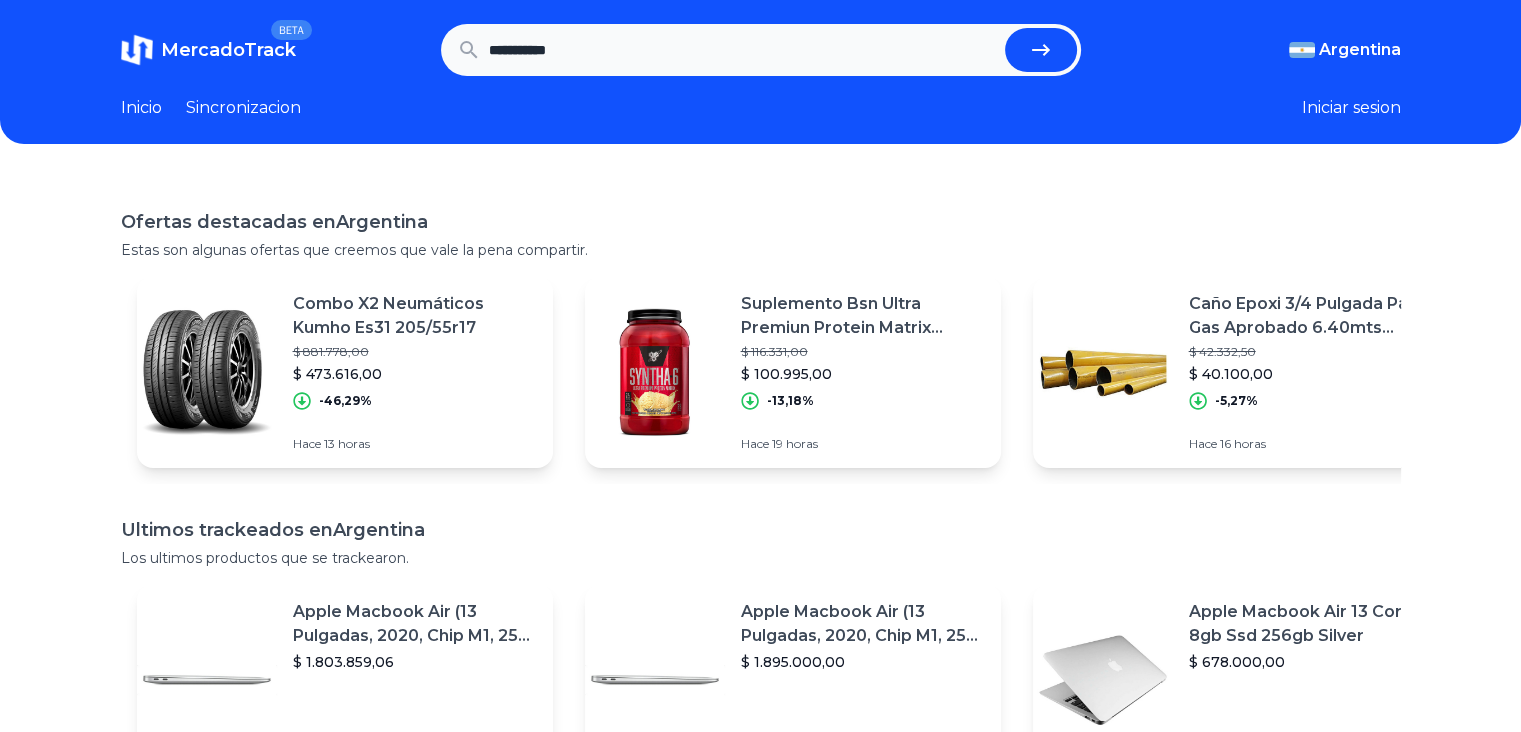 scroll, scrollTop: 0, scrollLeft: 0, axis: both 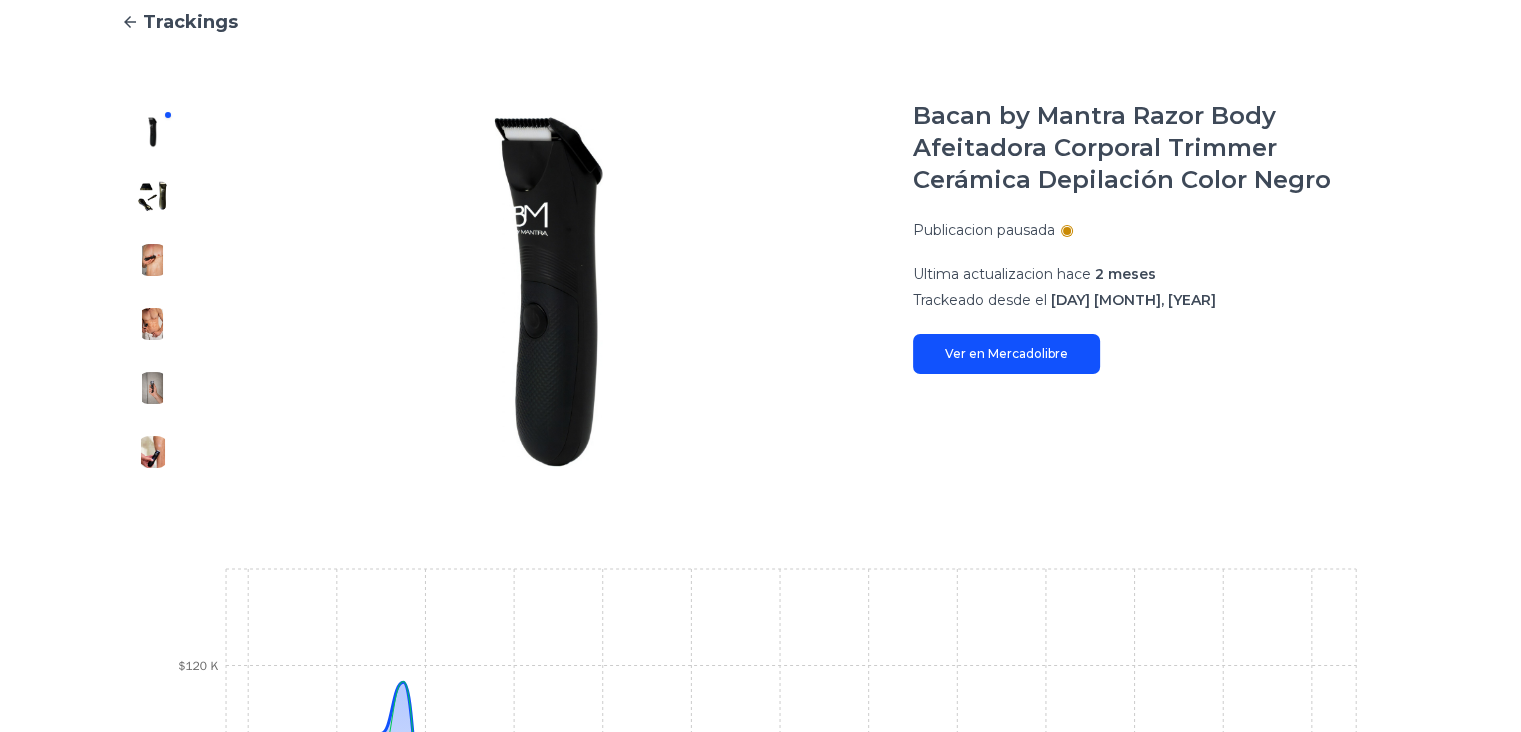 click at bounding box center (1067, 231) 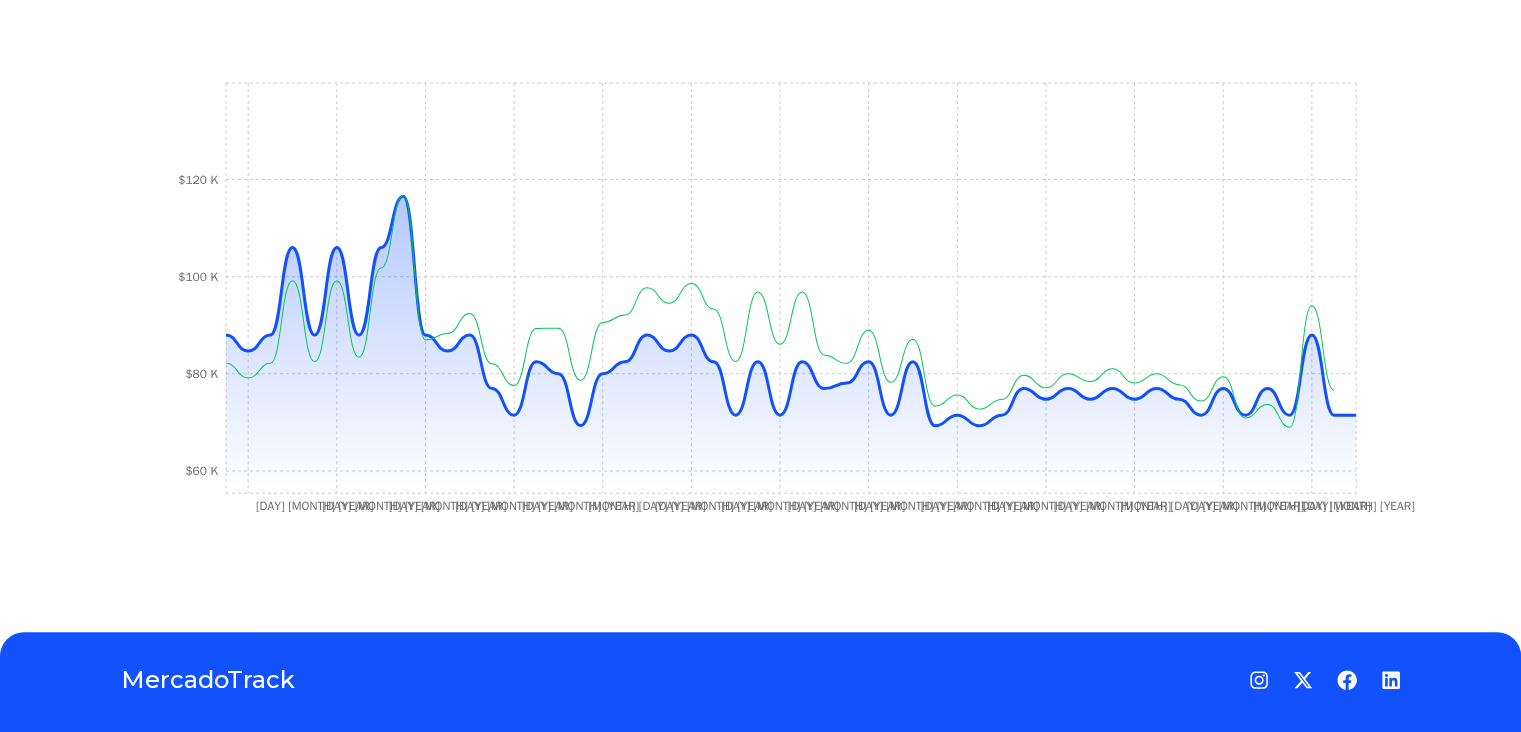scroll, scrollTop: 700, scrollLeft: 0, axis: vertical 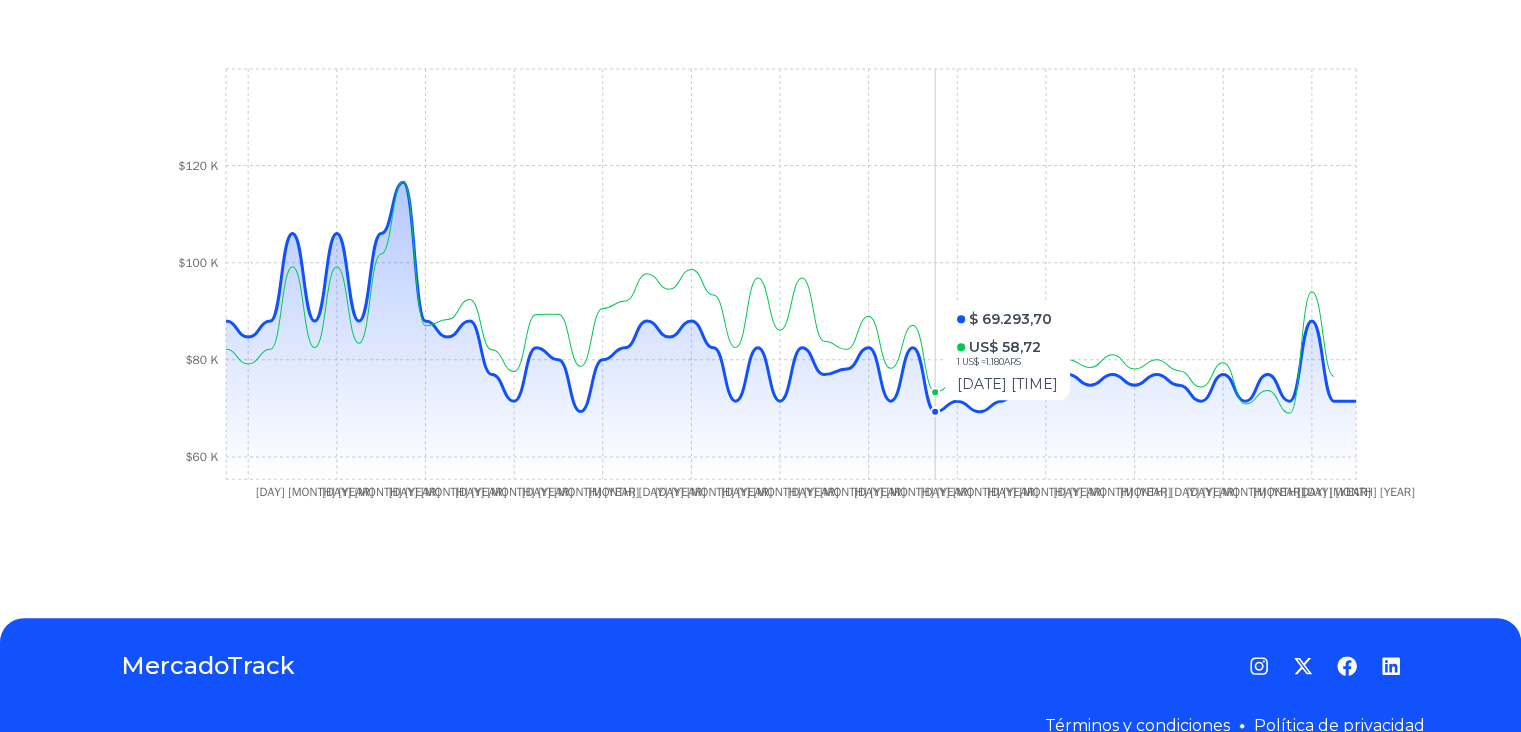 click at bounding box center [935, 412] 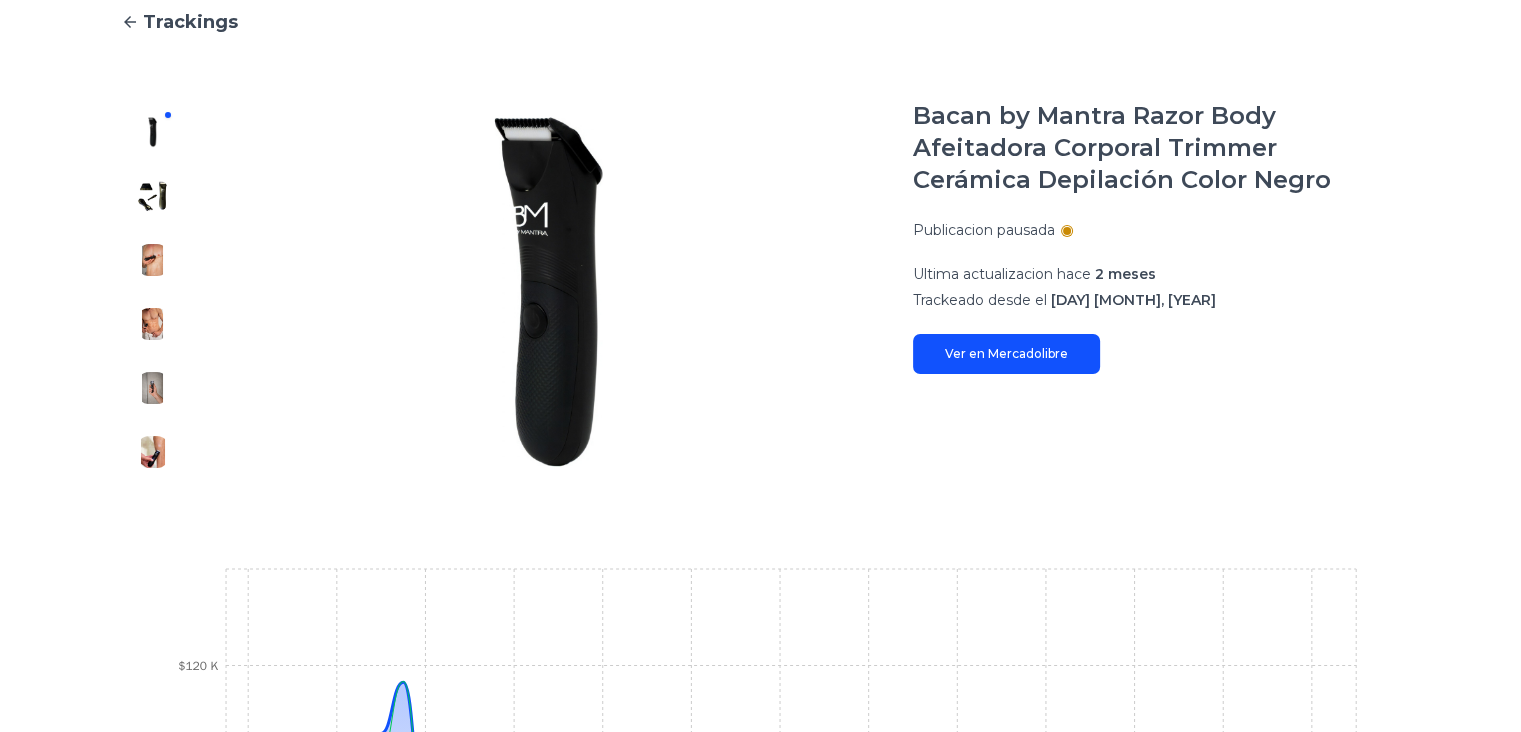 scroll, scrollTop: 0, scrollLeft: 0, axis: both 